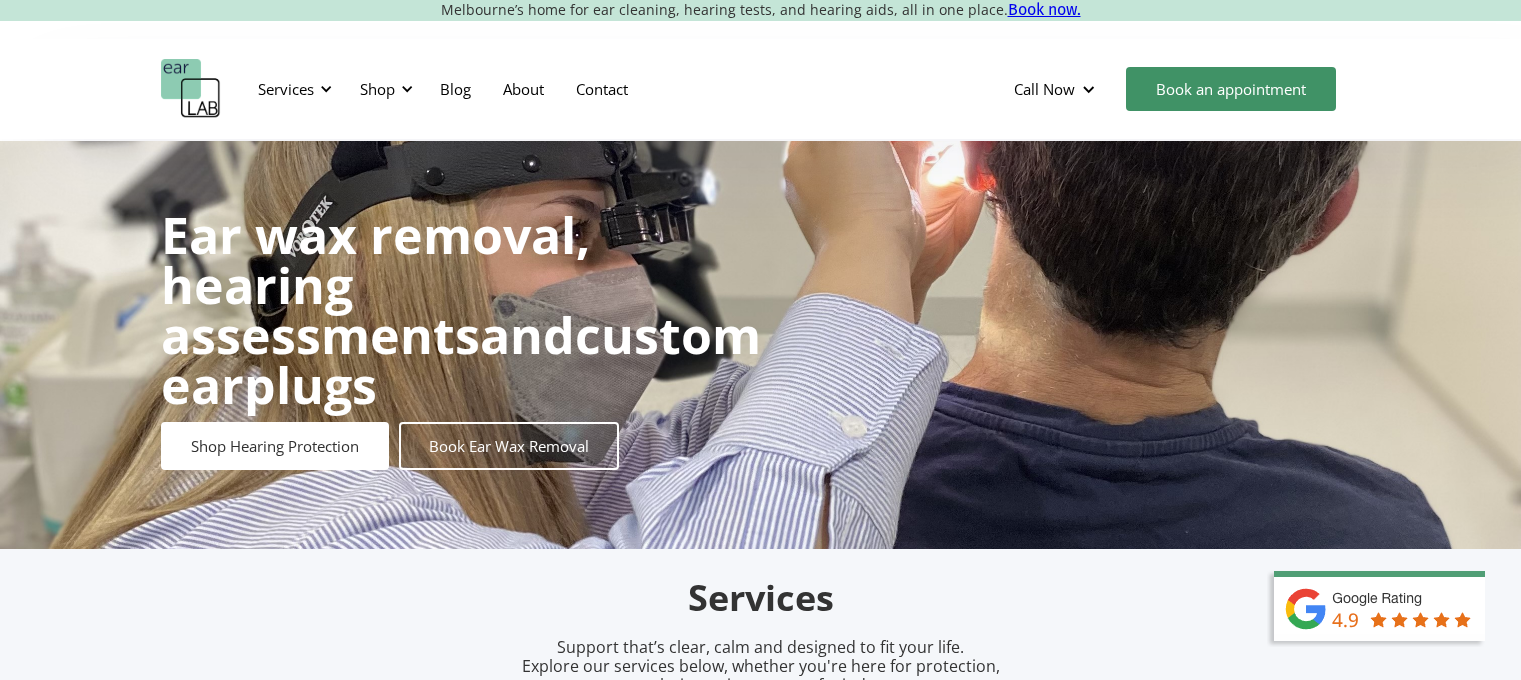 scroll, scrollTop: 0, scrollLeft: 0, axis: both 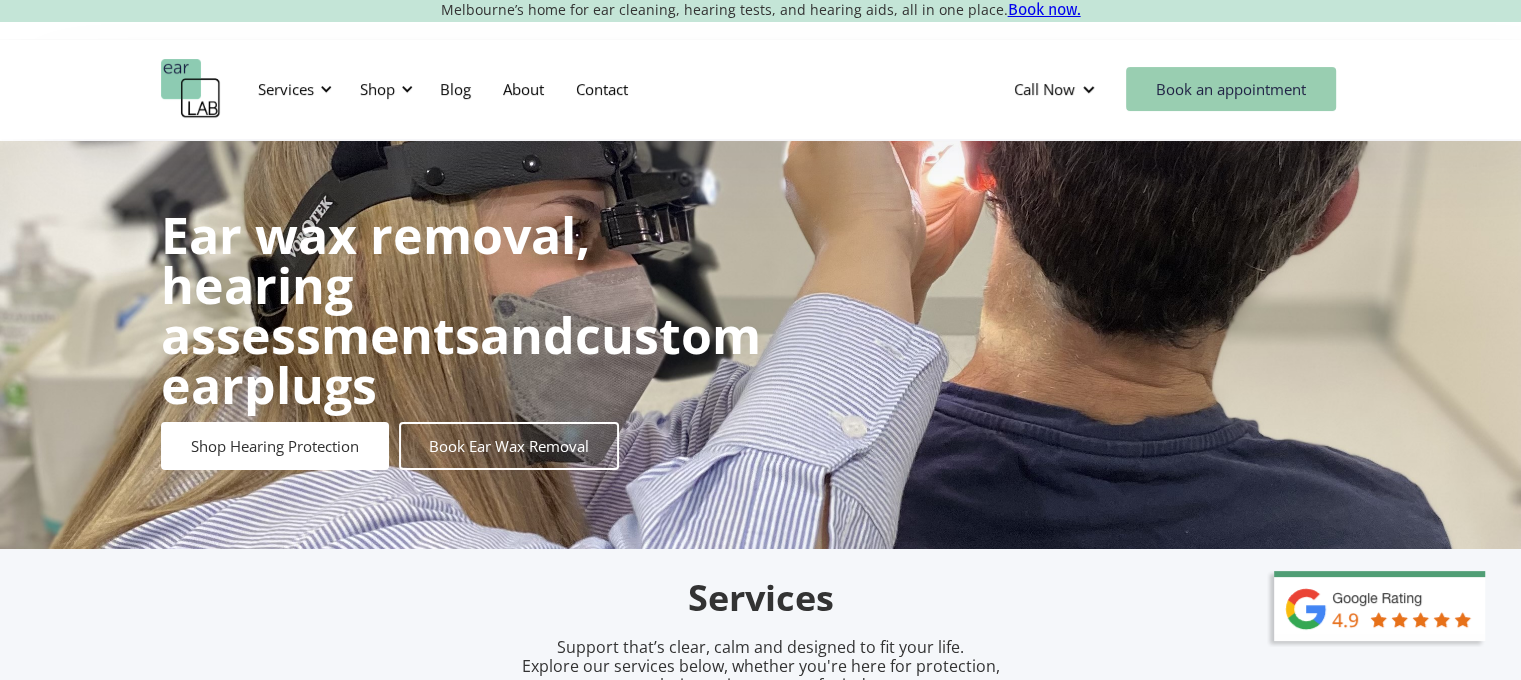 click on "Book an appointment" at bounding box center (1231, 89) 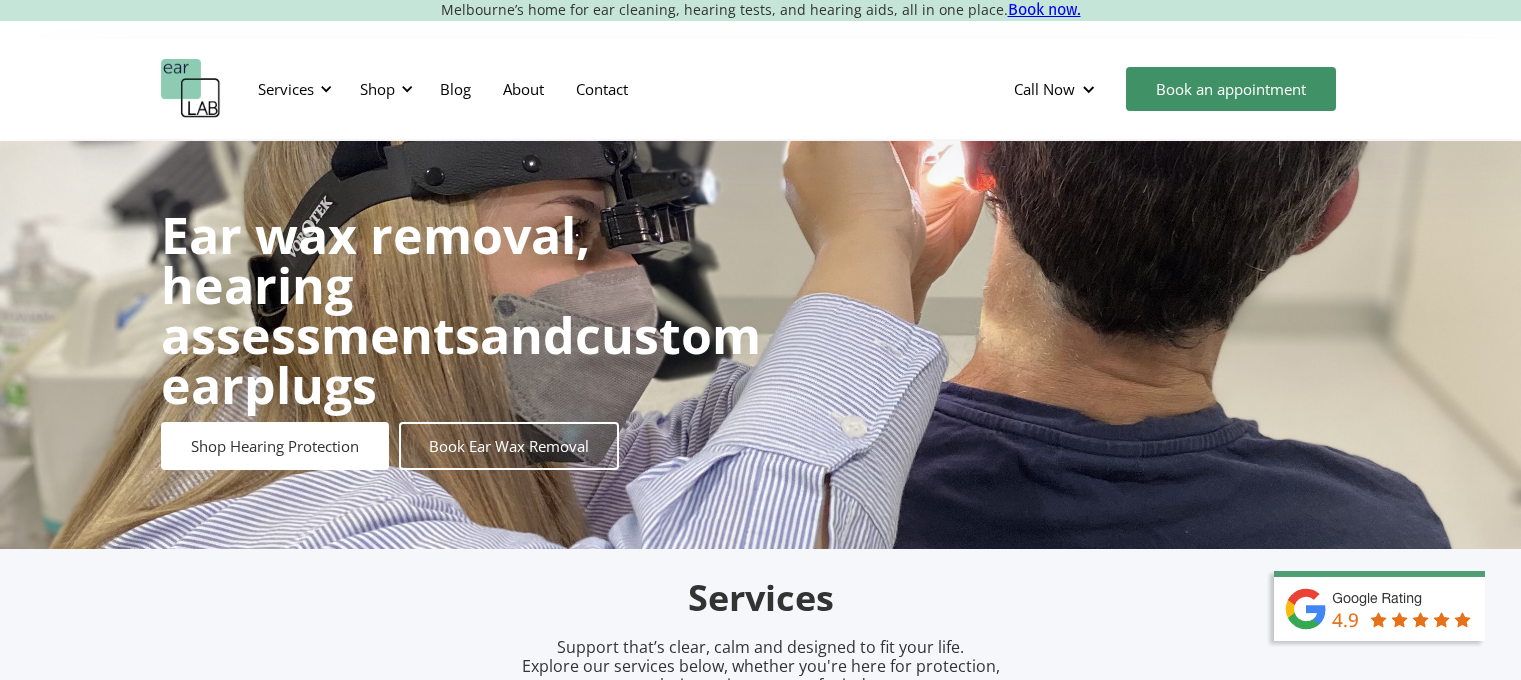scroll, scrollTop: 0, scrollLeft: 0, axis: both 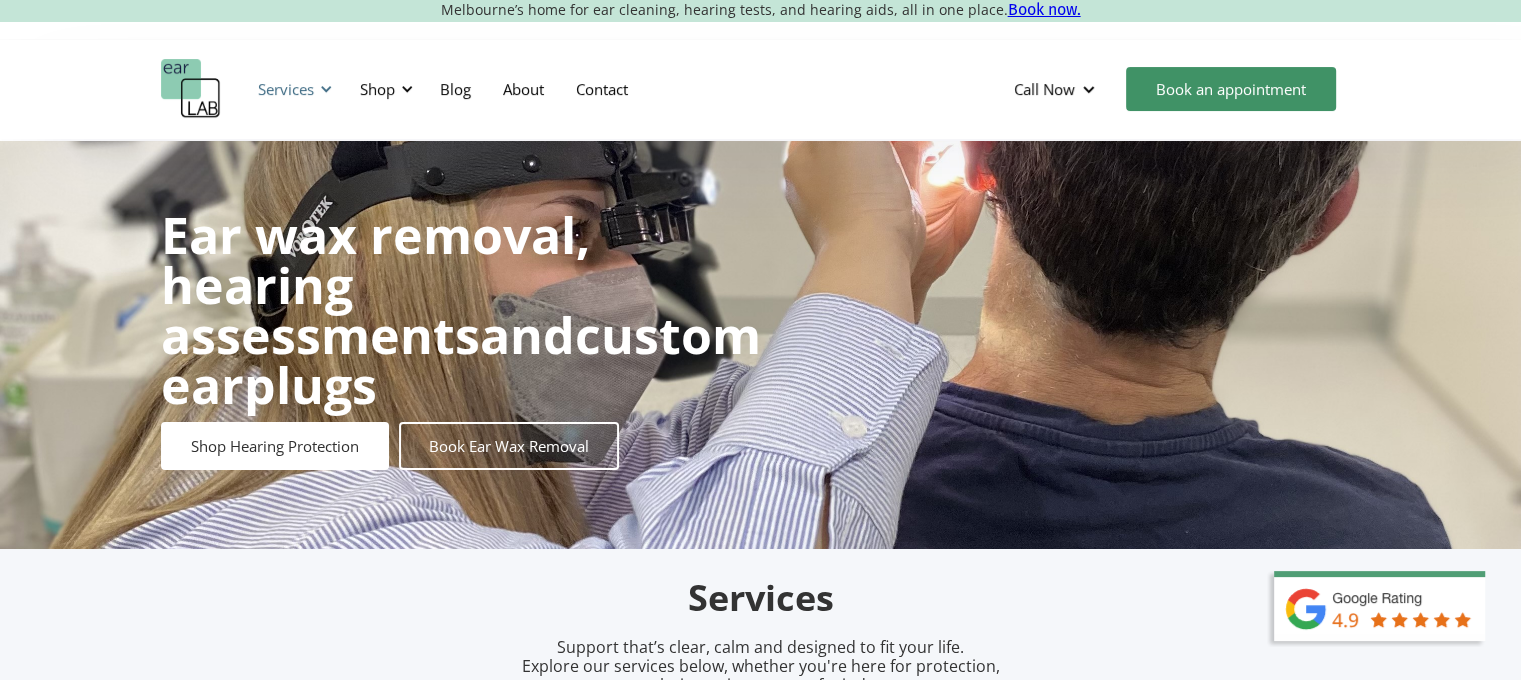 click on "Services" at bounding box center (292, 89) 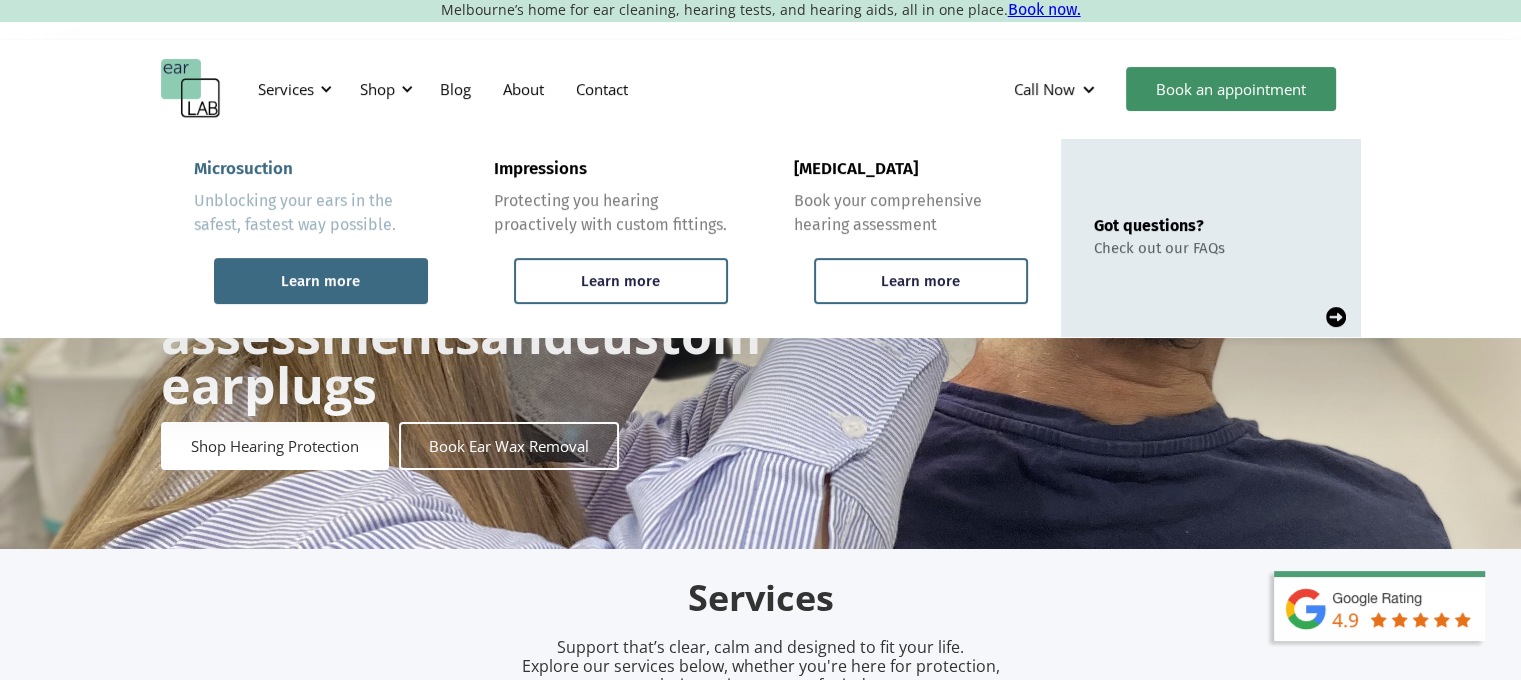 click on "Learn more" at bounding box center [320, 281] 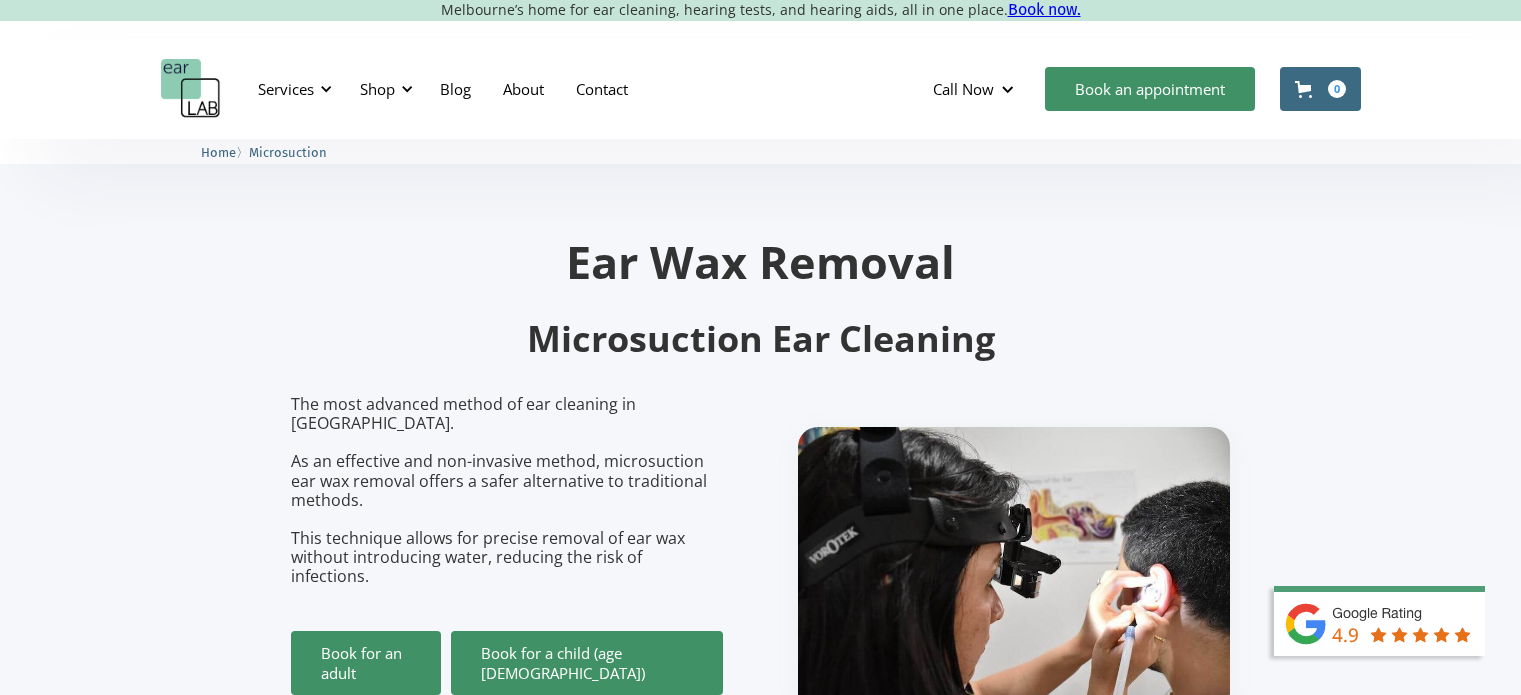 scroll, scrollTop: 0, scrollLeft: 0, axis: both 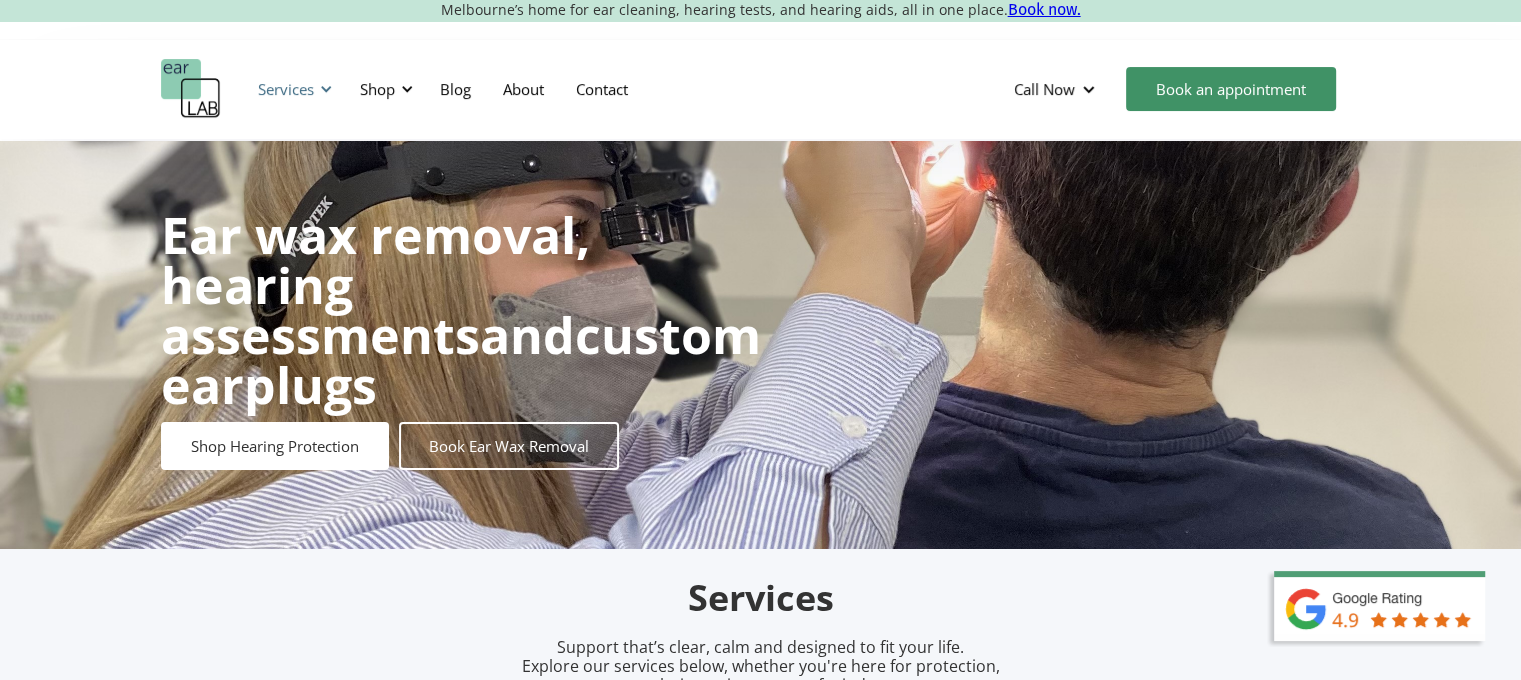 click at bounding box center [326, 89] 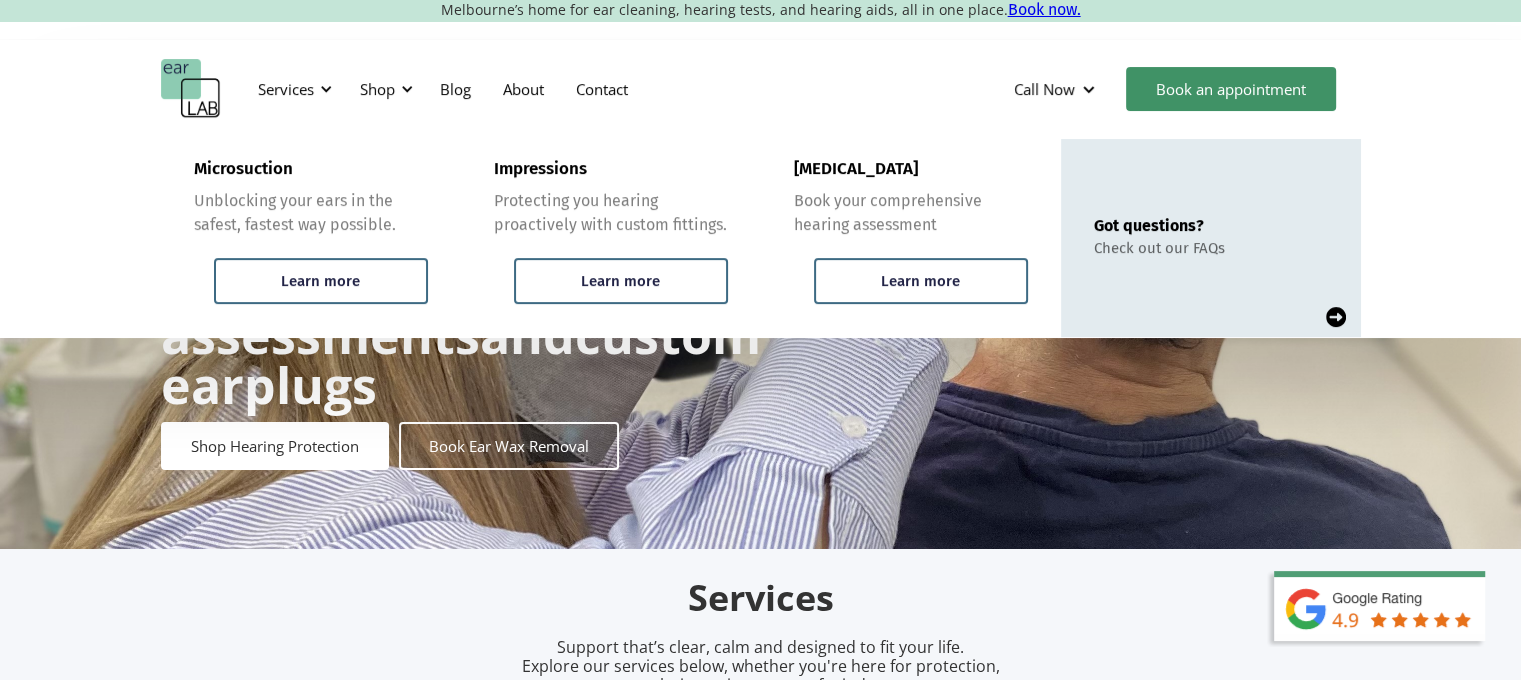 click on "Services Support that’s clear, calm and designed to fit your life. Explore our services below, whether you're here for protection, clarity, or just peace of mind. Ear Cleaning (Microsuction) Gentle, water-free microsuction ear wax removal for comfort and clarity. Book an appointment Custom Hearing Protection Tailored earplugs for music, sleep, work, swim, and everyday life. acs custom products Hearing Tests  & Aid Full hearing assessments and expert fittings with care that lasts. Book a hearing test Ear Impressions & STL Files Get high-quality ear impressions or request your 3D STL file for custom-fit products. book an appointment In-Ear Monitors (IEMs) Custom-fit monitors for musicians, performers, and live sound professionals. shop iems" at bounding box center [760, 1032] 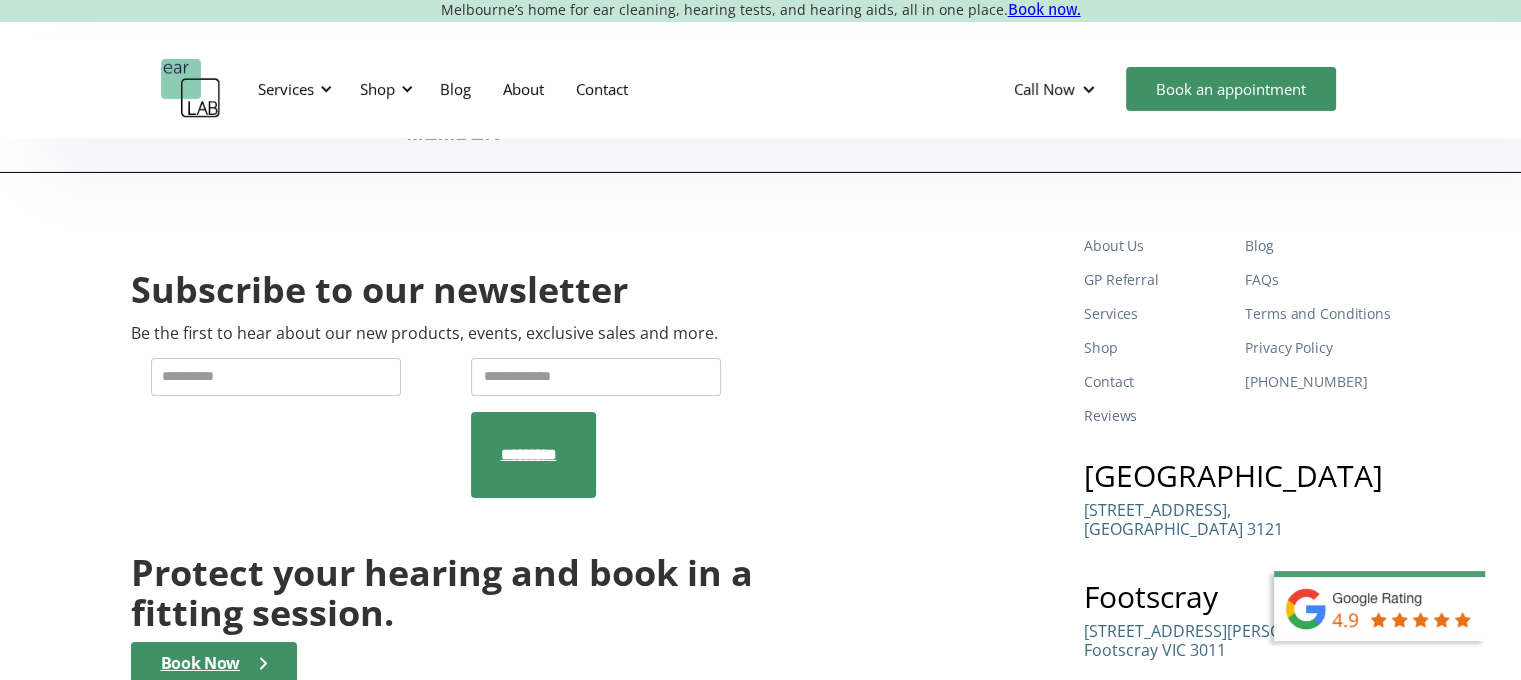 scroll, scrollTop: 6823, scrollLeft: 0, axis: vertical 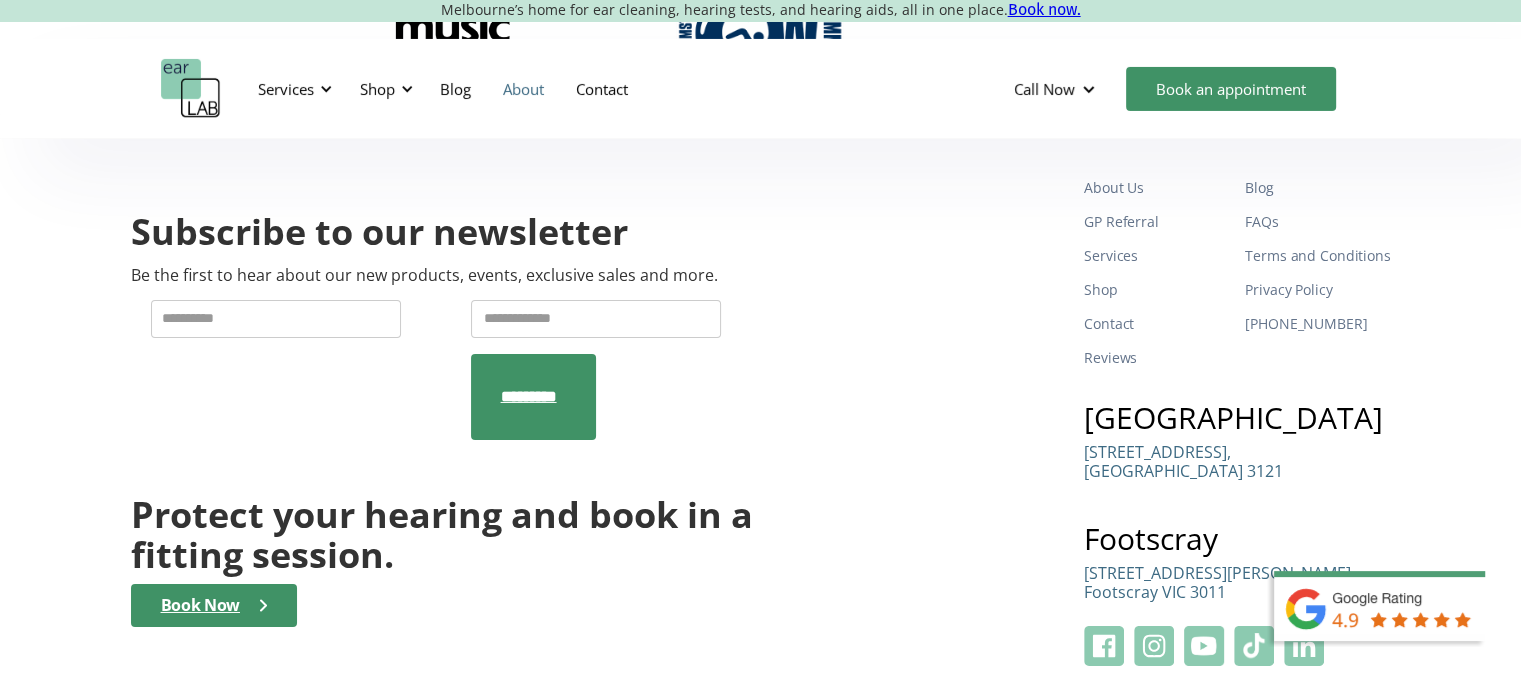 click on "About" at bounding box center [523, 89] 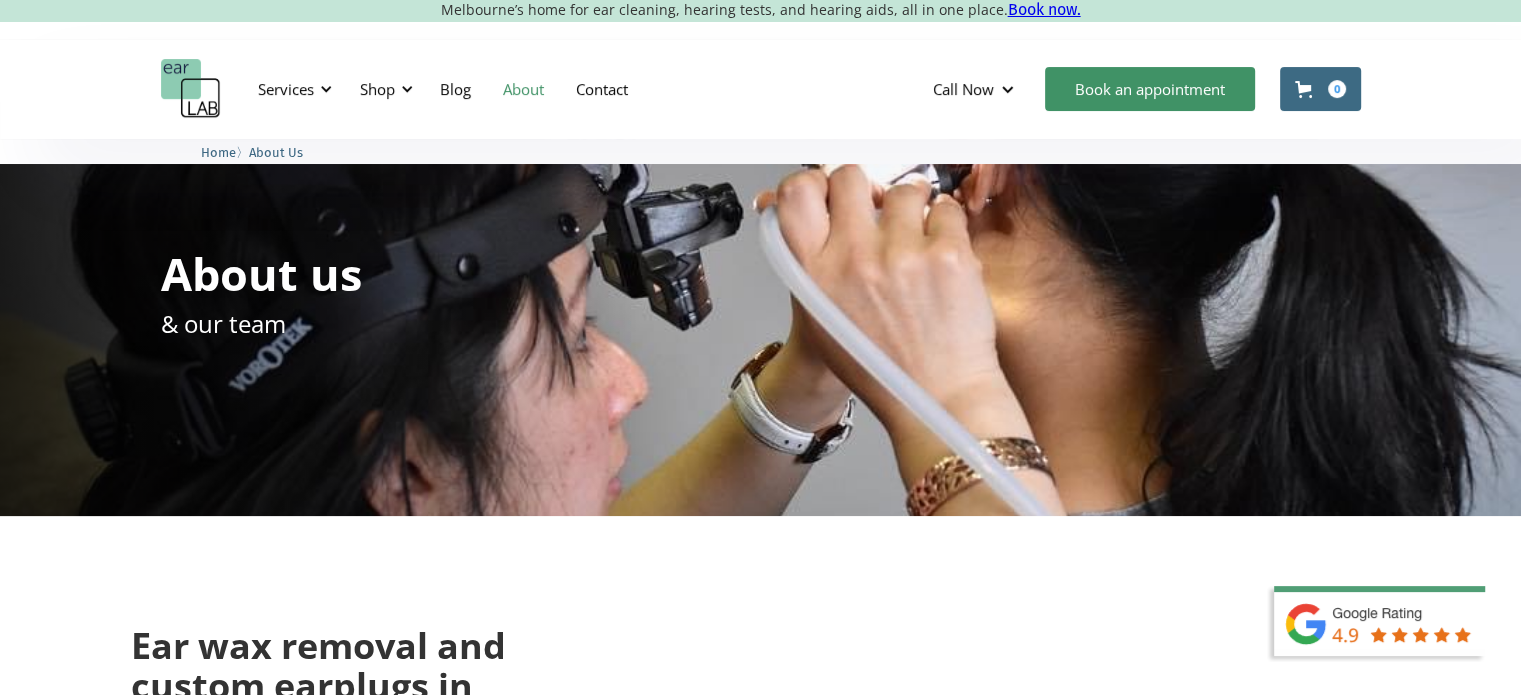 scroll, scrollTop: 300, scrollLeft: 0, axis: vertical 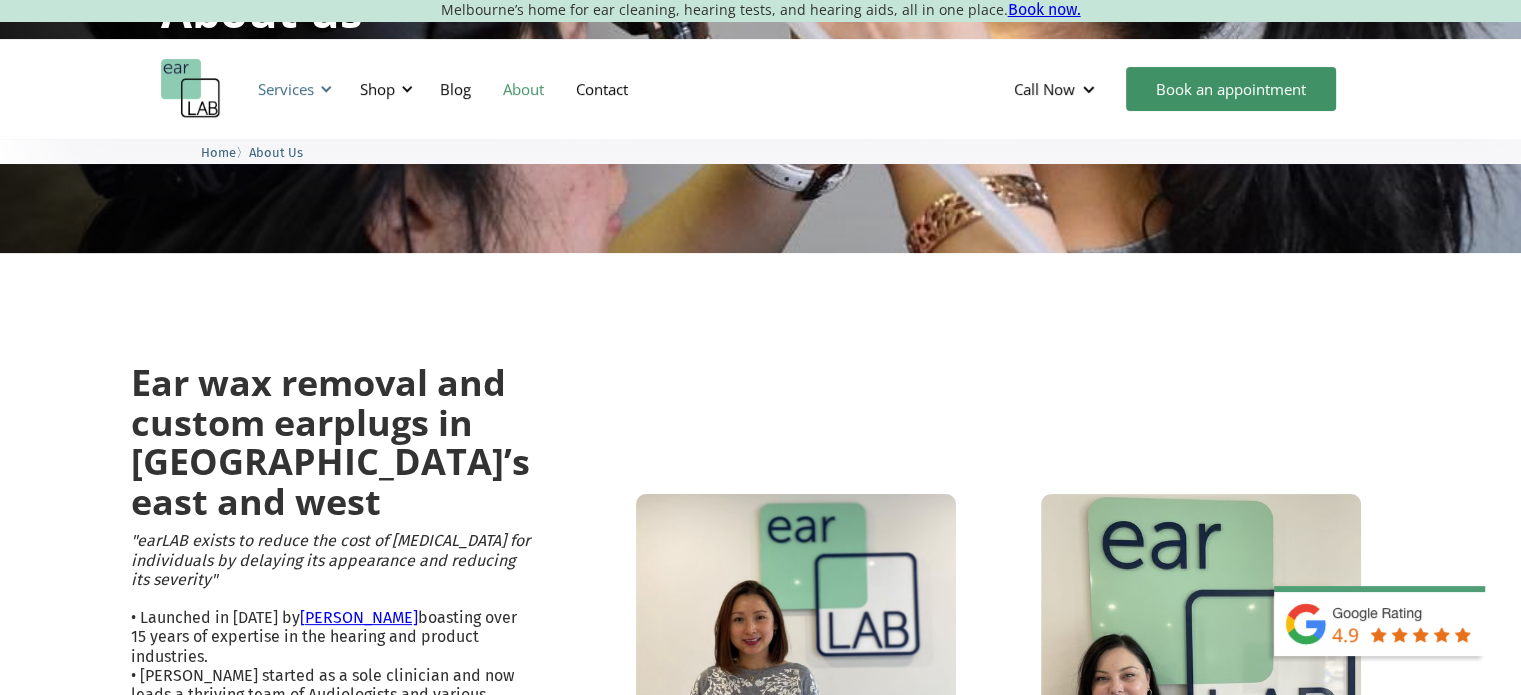 click on "Services" at bounding box center (286, 89) 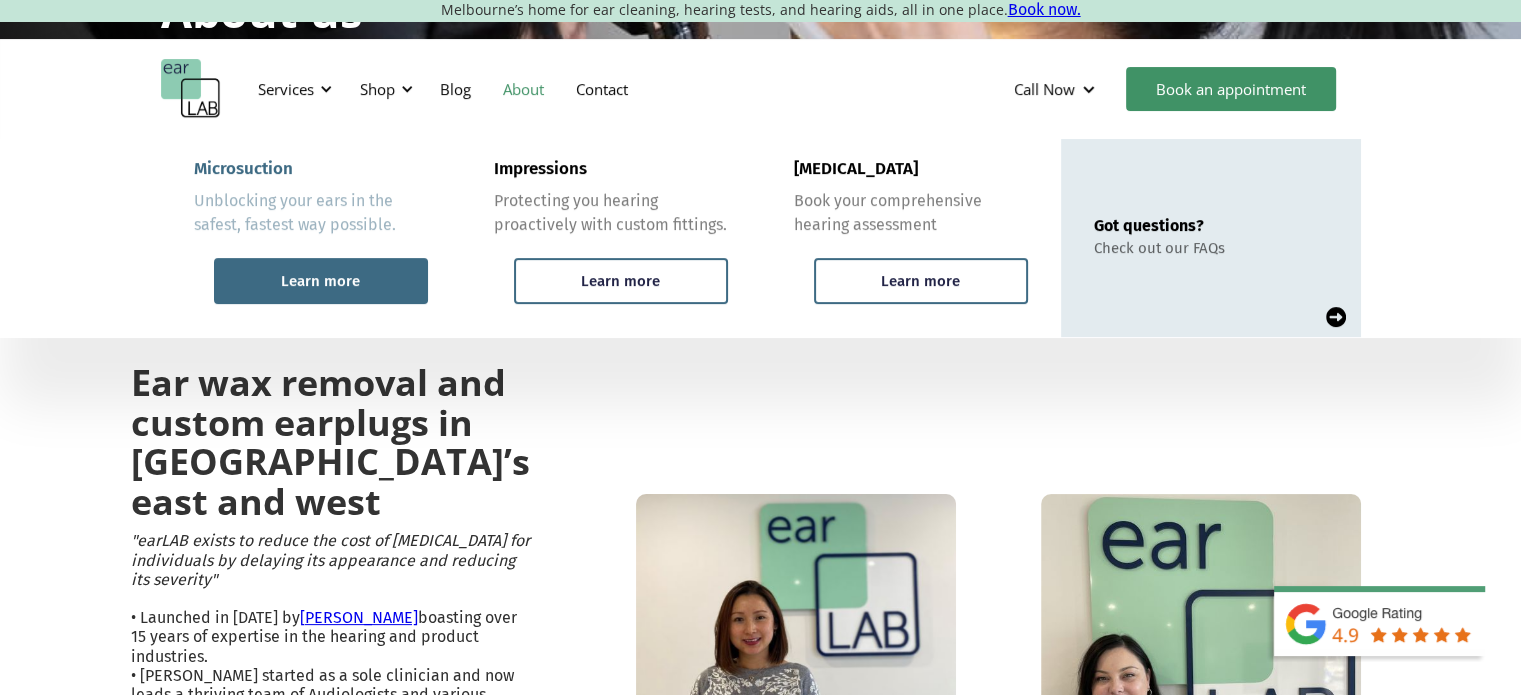 click on "Learn more" at bounding box center [321, 281] 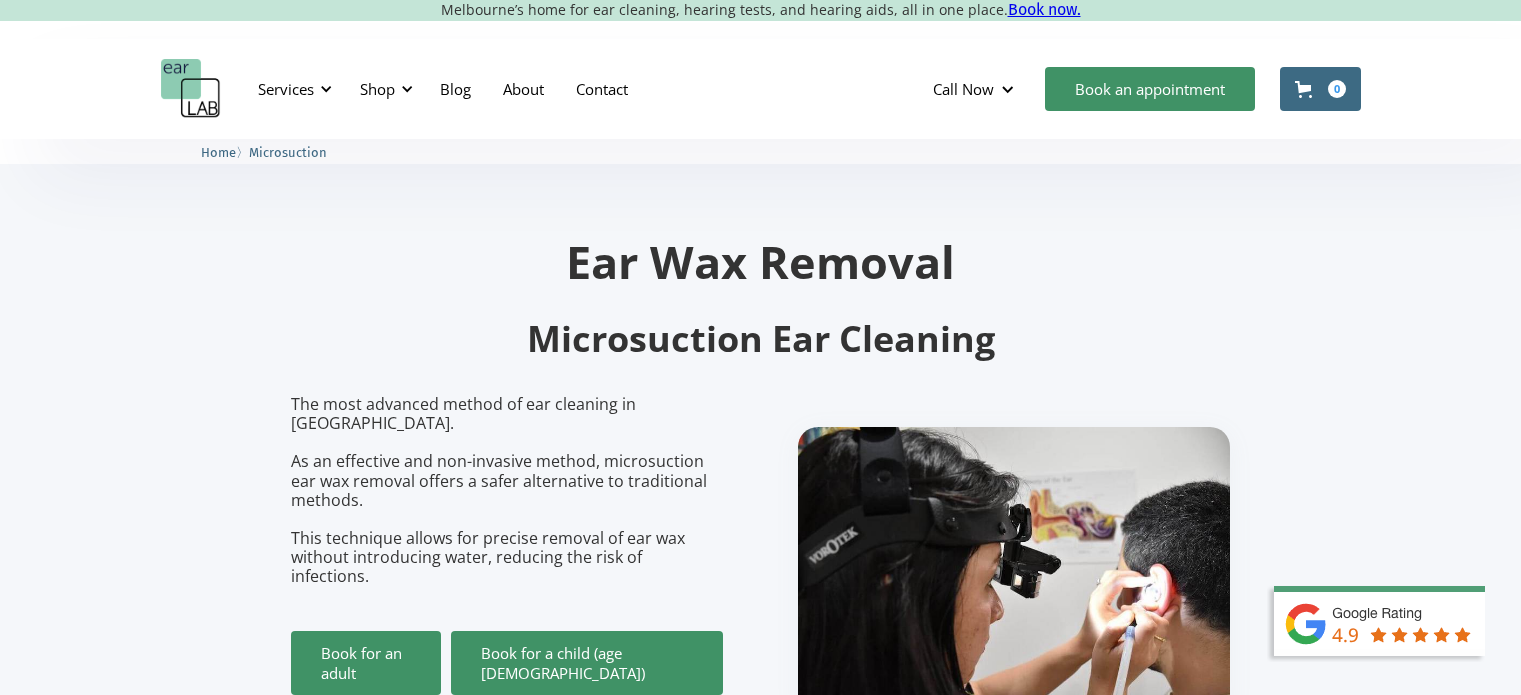 scroll, scrollTop: 0, scrollLeft: 0, axis: both 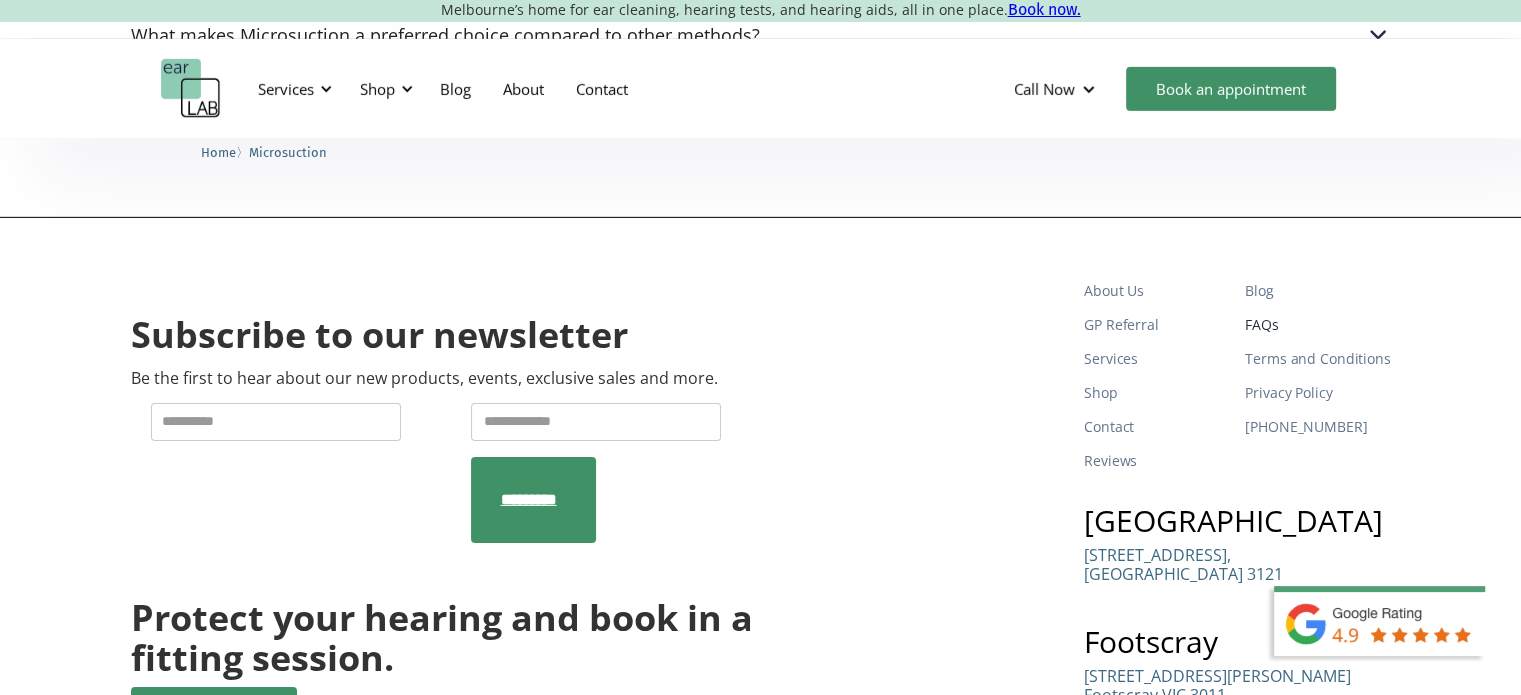 click on "FAQs" at bounding box center (1317, 325) 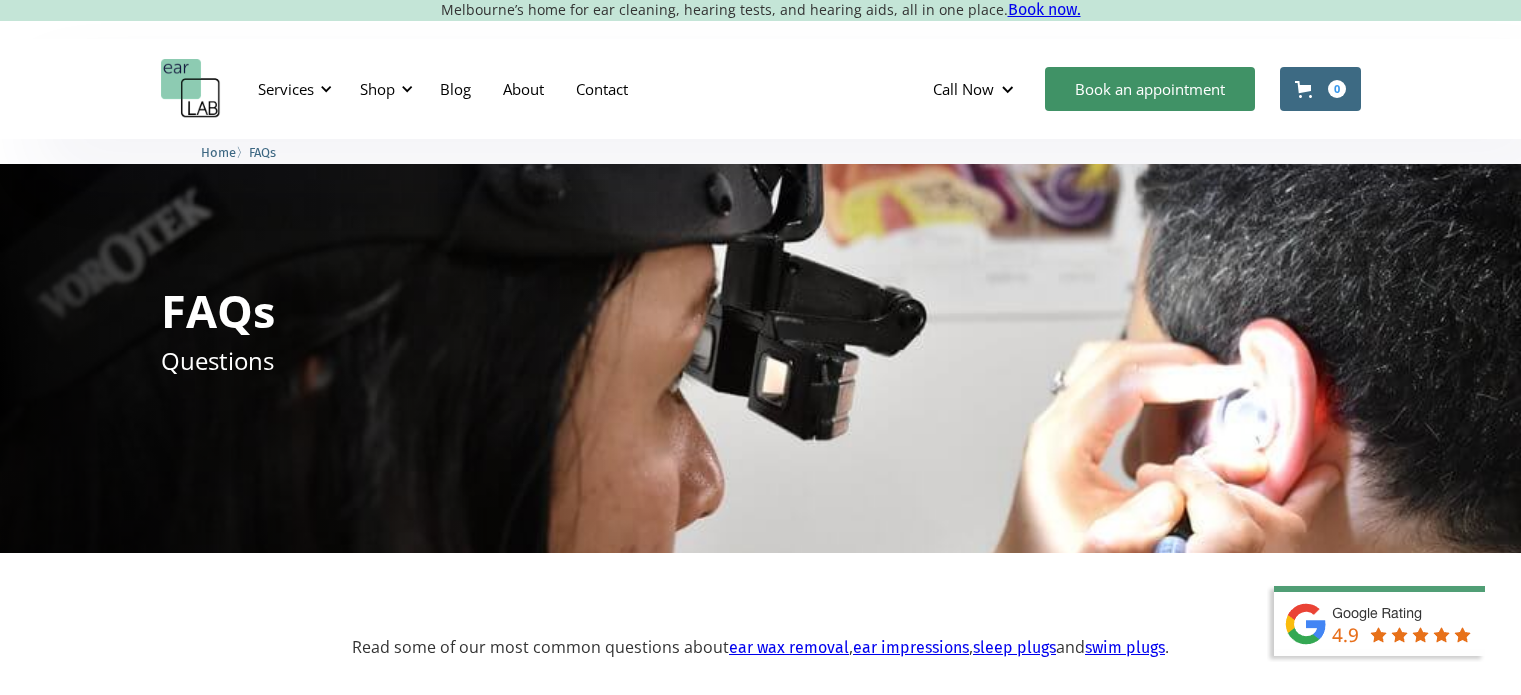 scroll, scrollTop: 0, scrollLeft: 0, axis: both 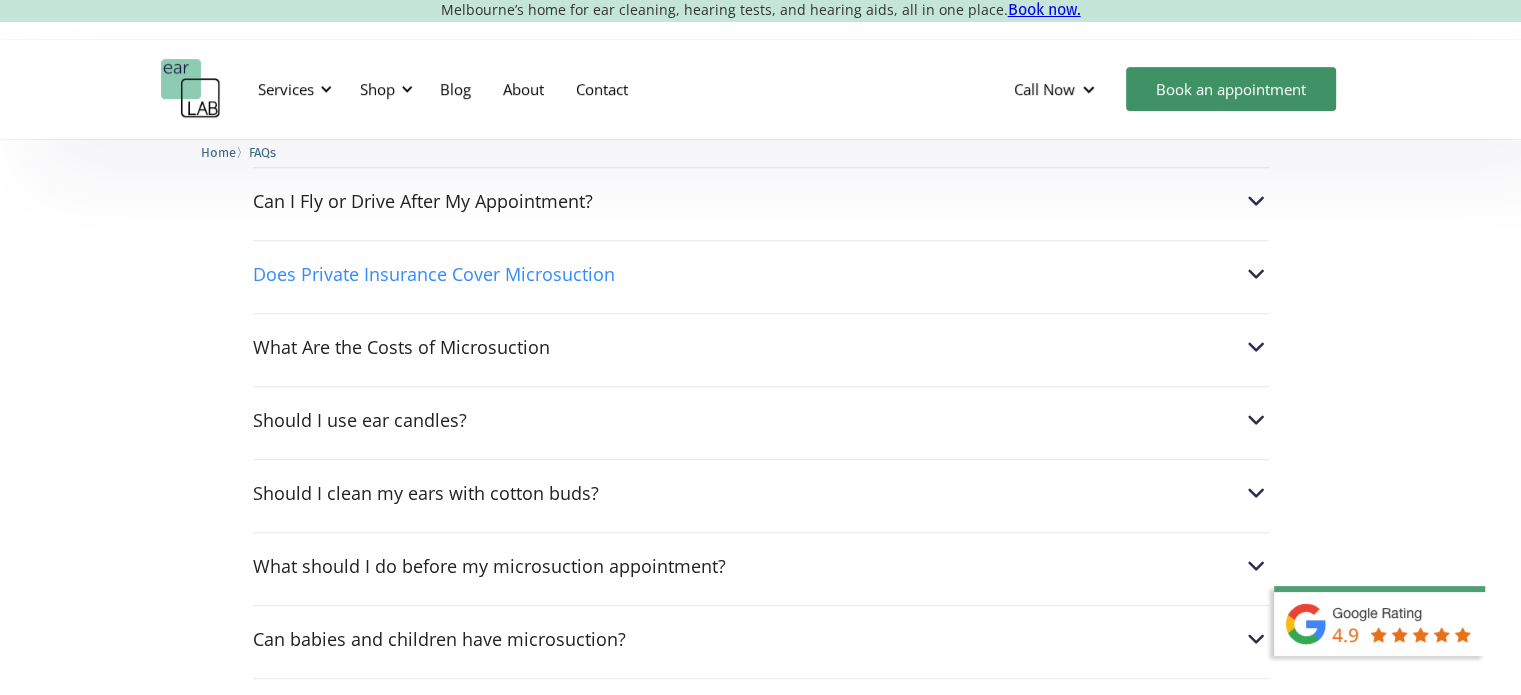 click on "Does Private Insurance Cover Microsuction" at bounding box center (434, 274) 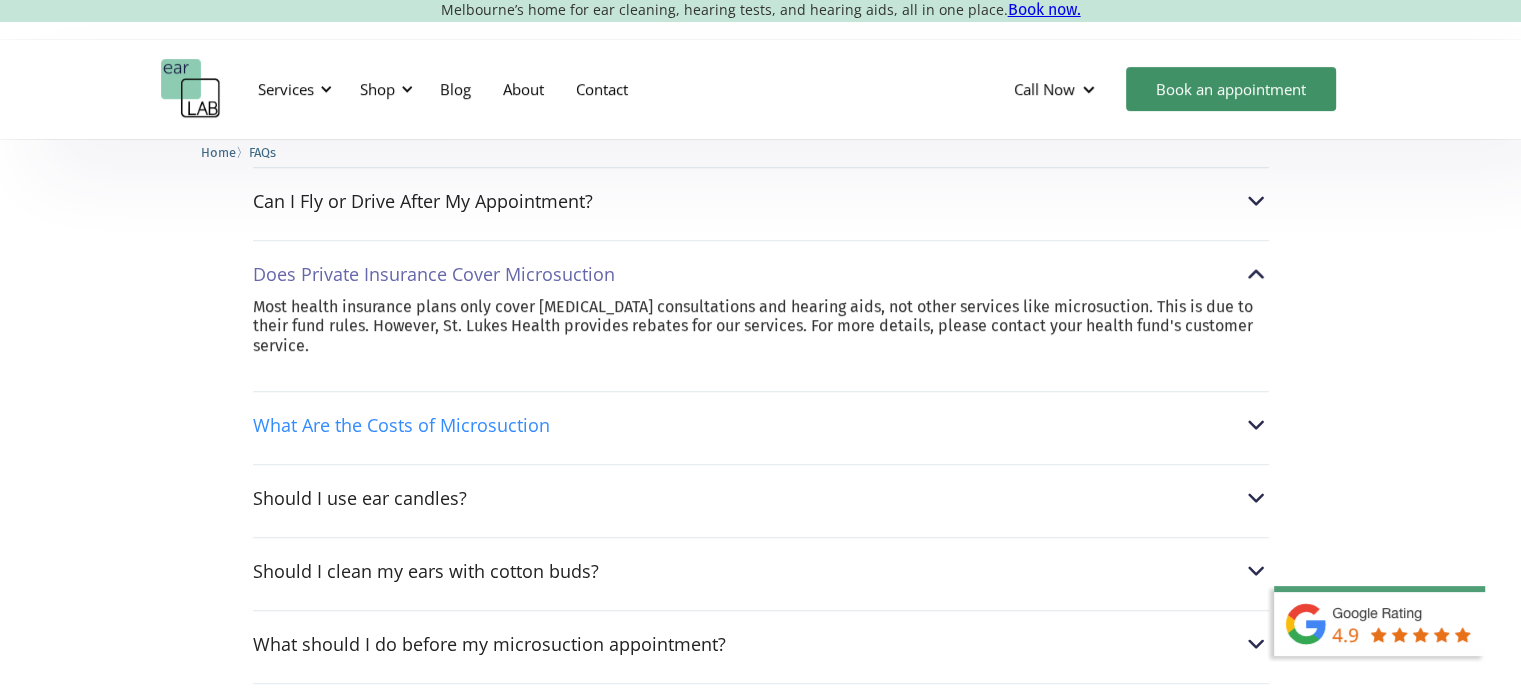click on "What Are the Costs of Microsuction" at bounding box center [401, 425] 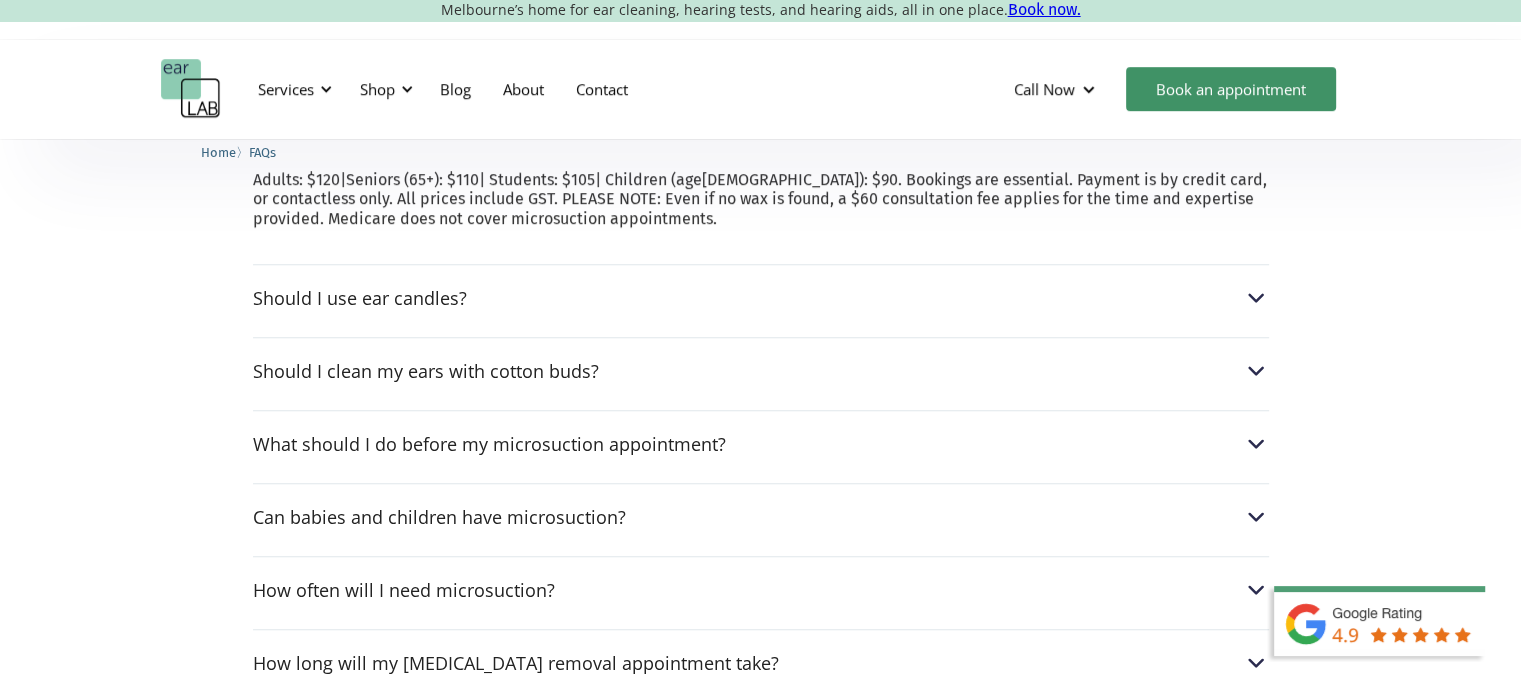scroll, scrollTop: 1200, scrollLeft: 0, axis: vertical 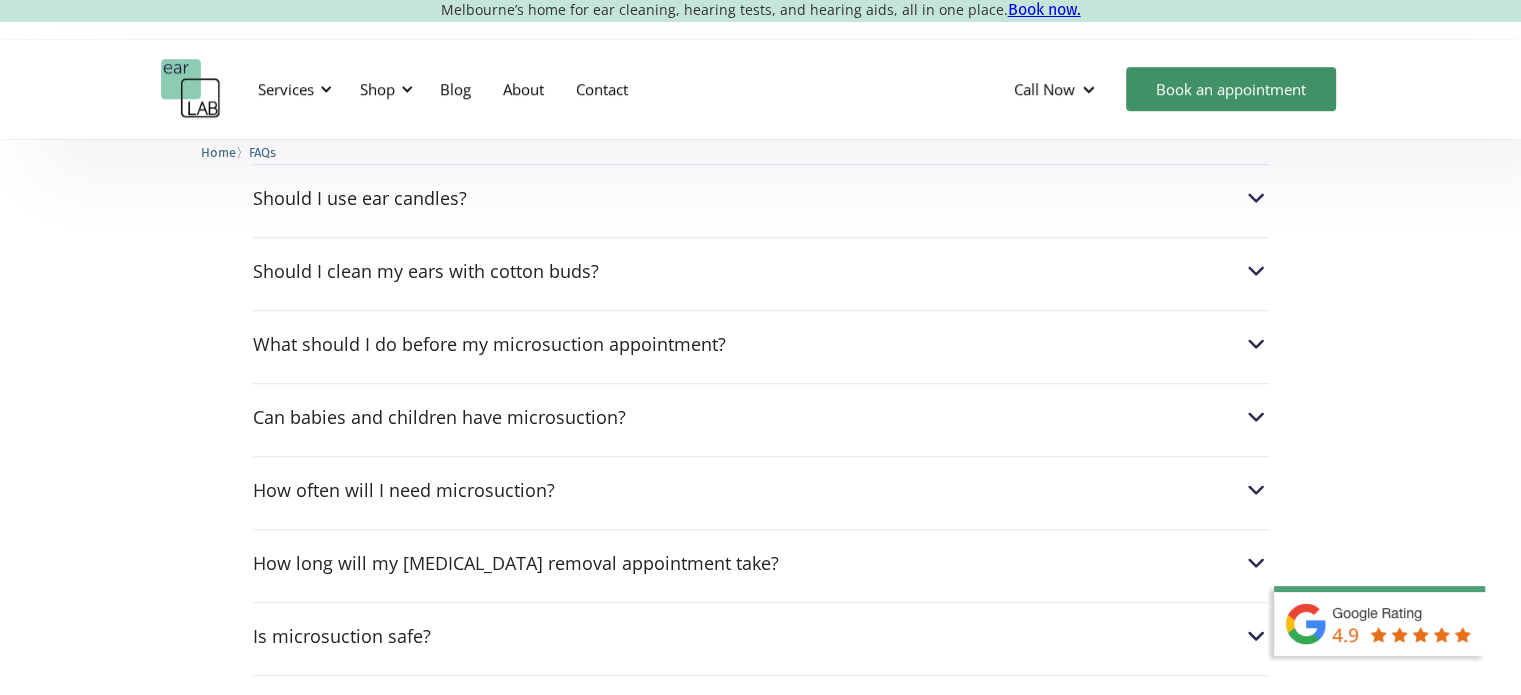 click on "Should I clean my ears with cotton buds? In short, no. Cotton buds are most likely to simply push the wax further in. Over time, this can create severe build-up of [MEDICAL_DATA], damage the soft tissues in your [MEDICAL_DATA] and even puncture the [MEDICAL_DATA]. So as the saying goes, never put anything smaller than your elbow in your ear!" at bounding box center (761, 265) 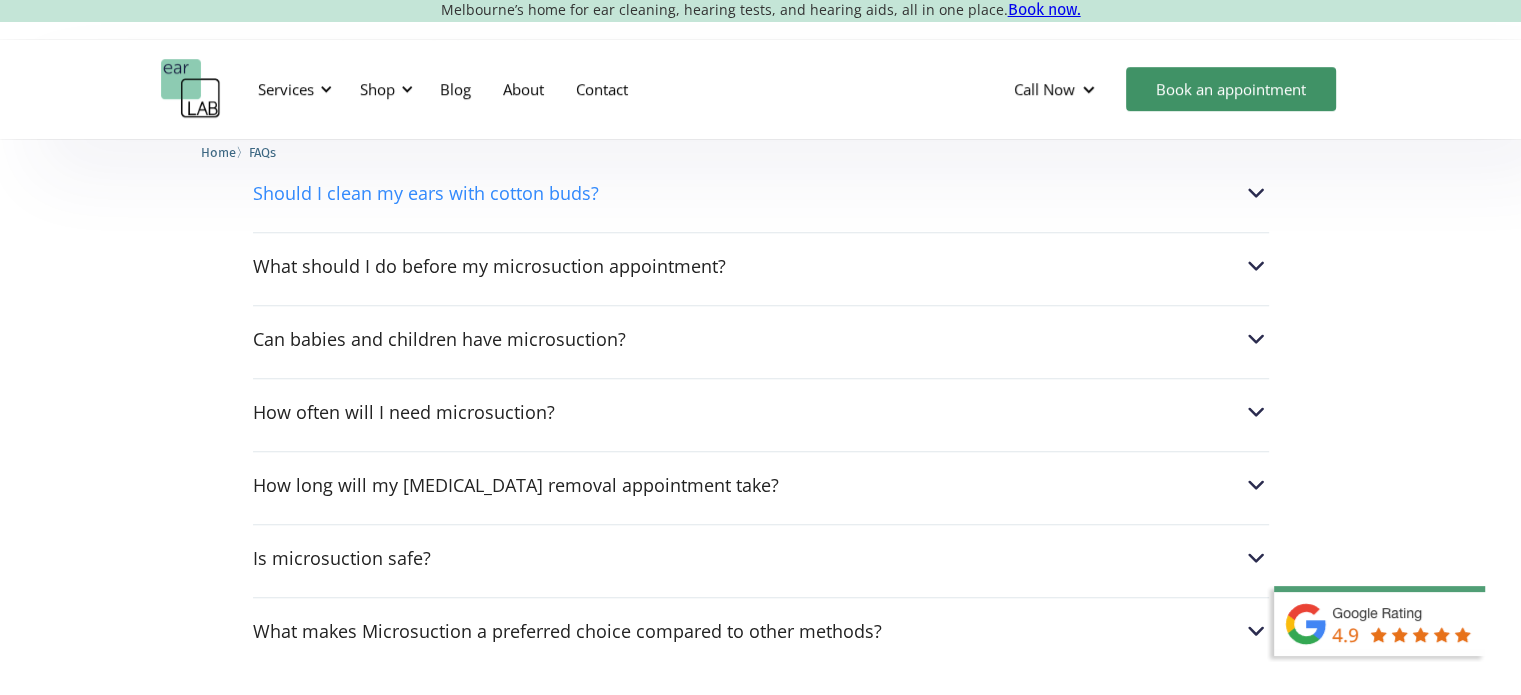 click on "Should I clean my ears with cotton buds?" at bounding box center [761, 193] 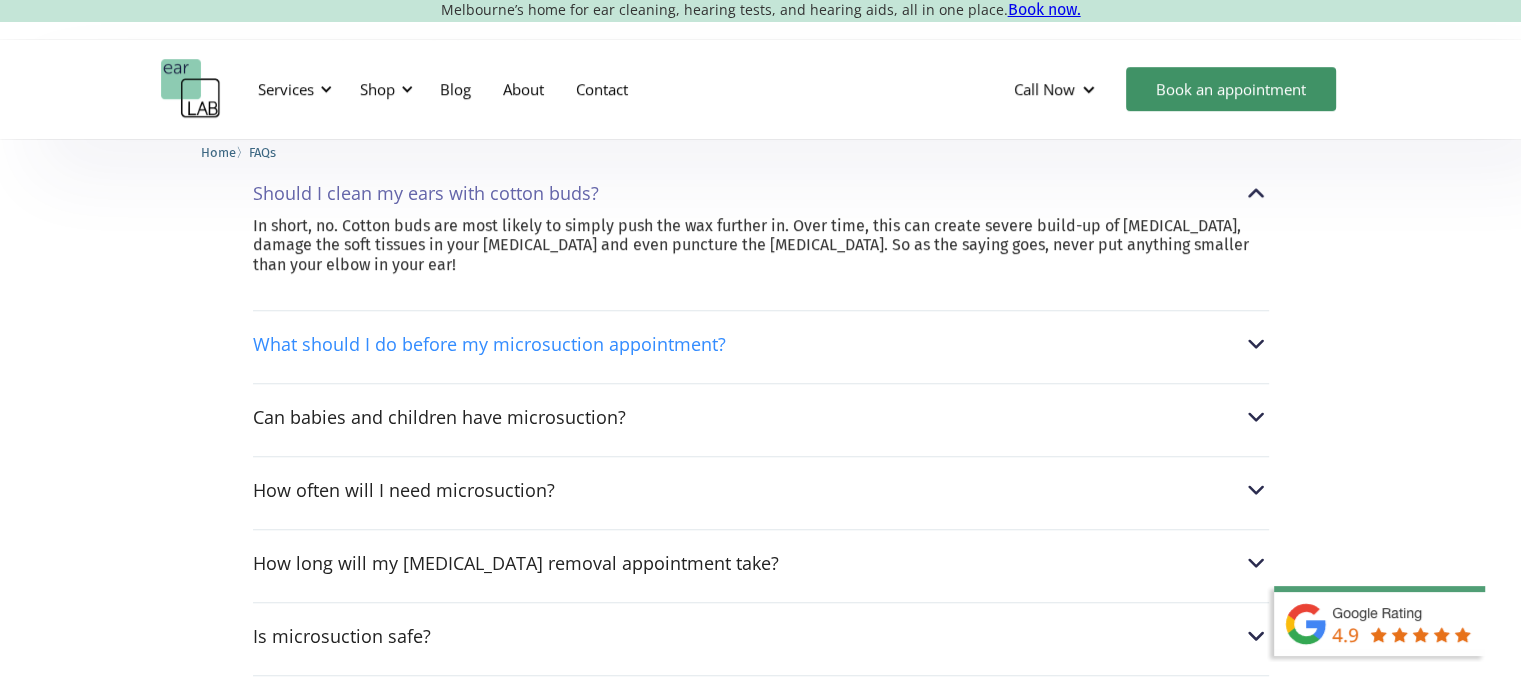 click on "What should I do before my microsuction appointment?" at bounding box center (489, 344) 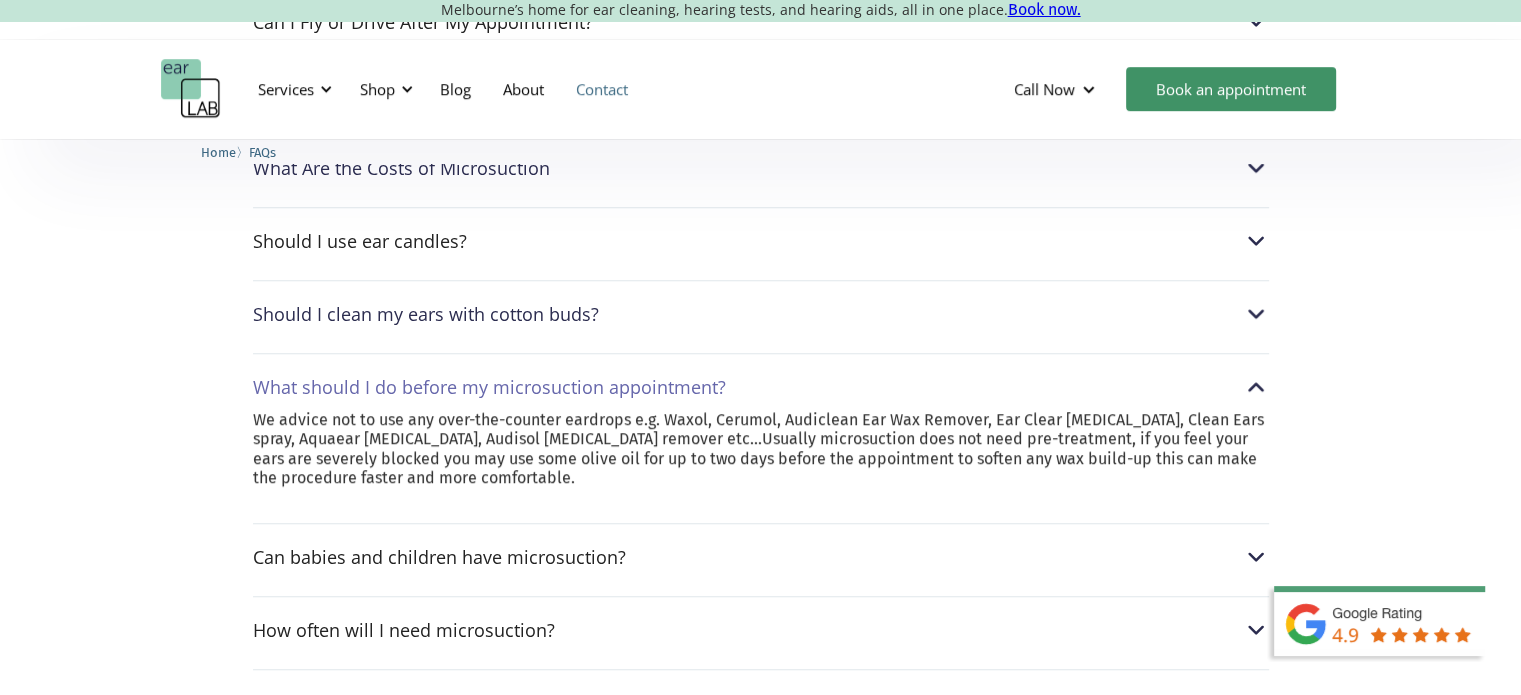 scroll, scrollTop: 900, scrollLeft: 0, axis: vertical 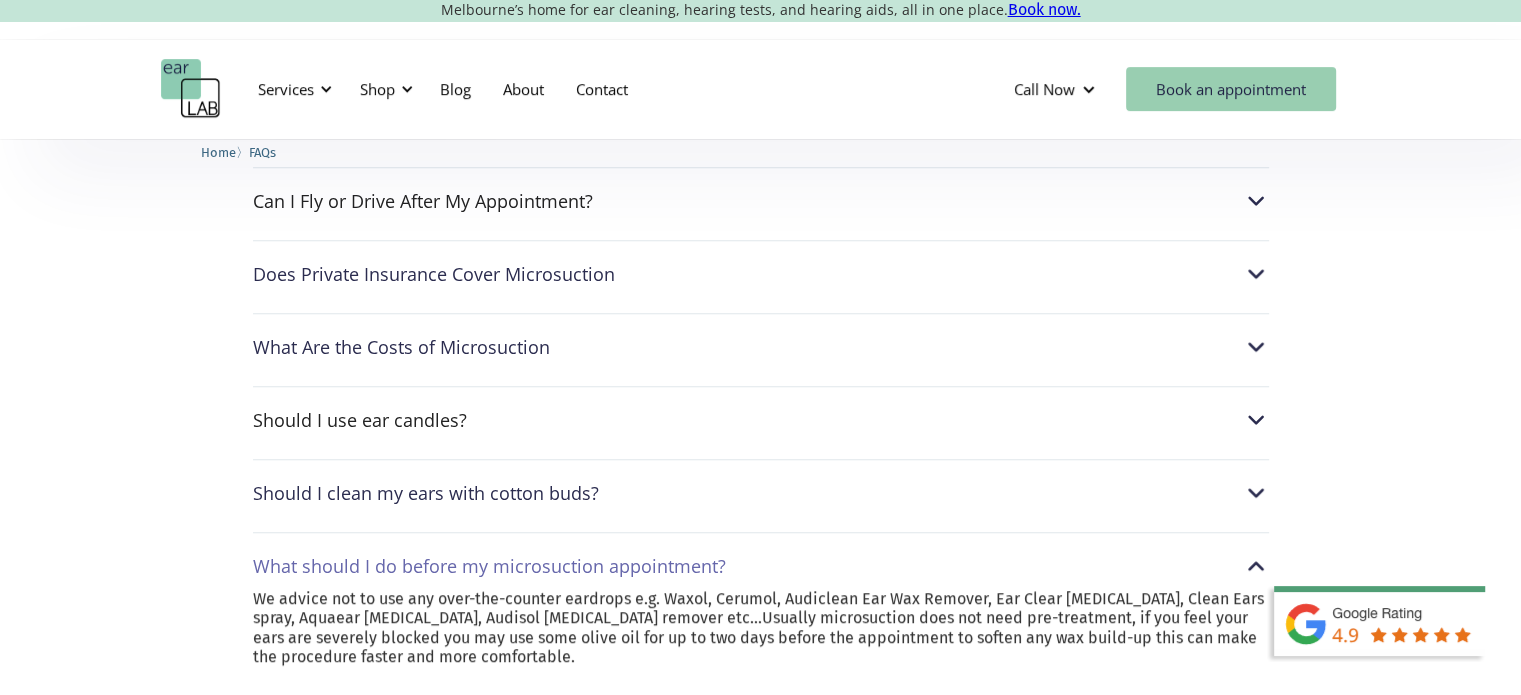 click on "Book an appointment" at bounding box center [1231, 89] 